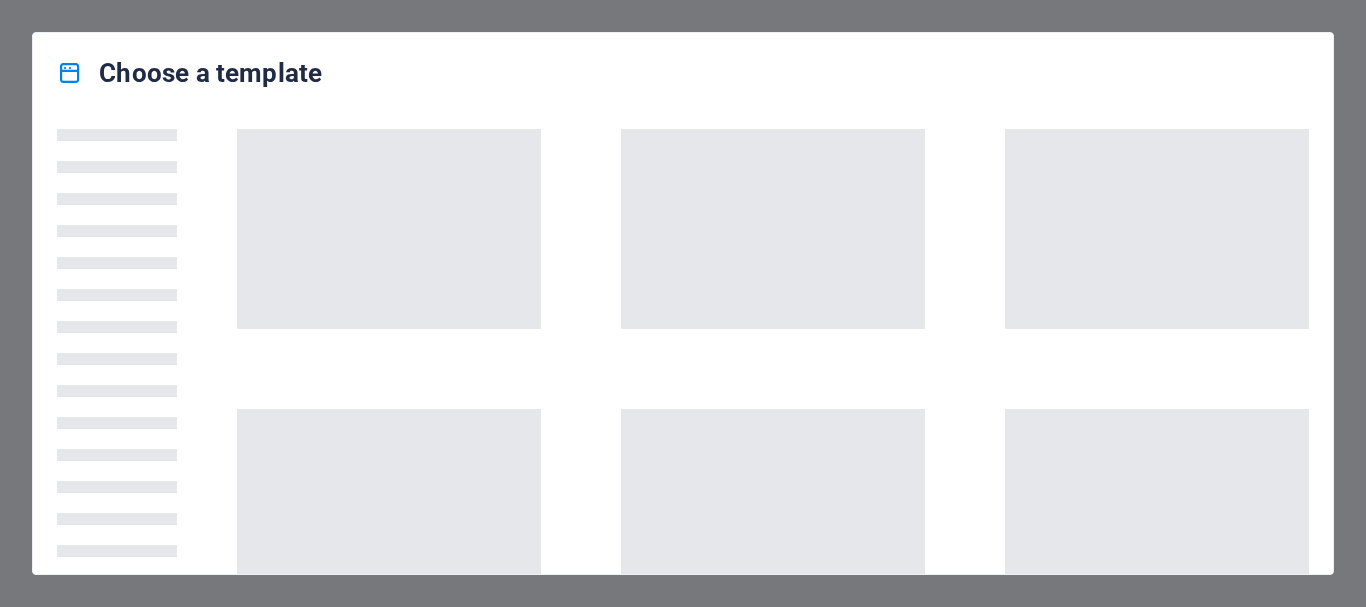 scroll, scrollTop: 0, scrollLeft: 0, axis: both 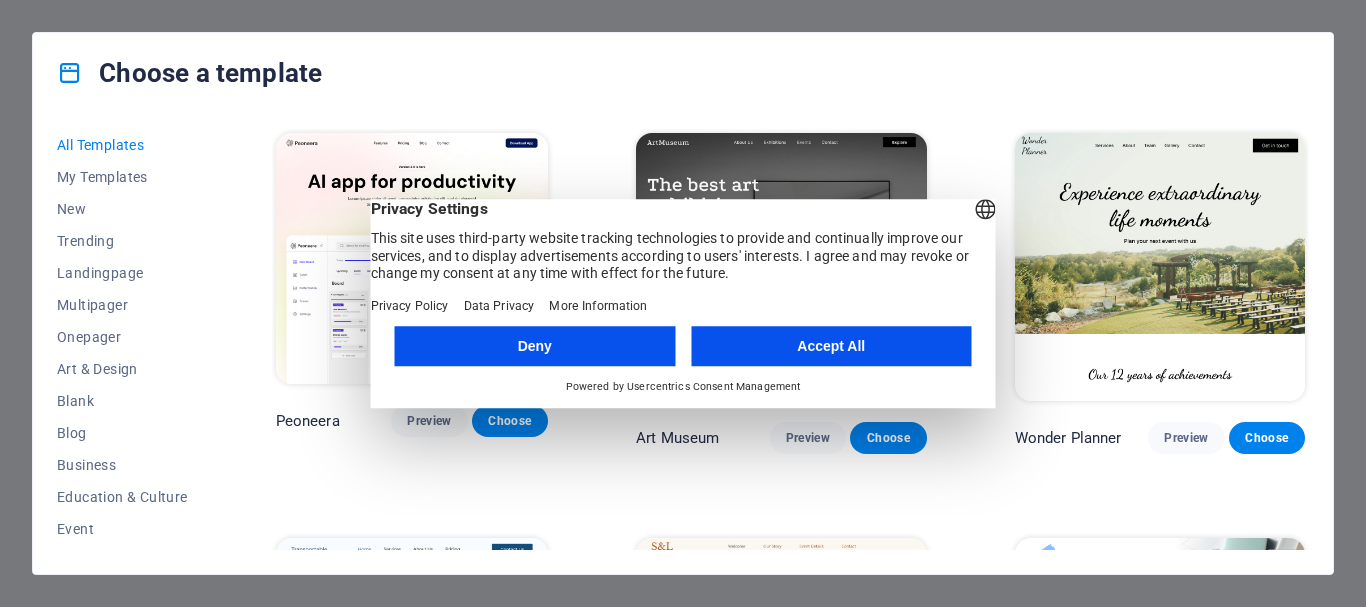 click on "Accept All" at bounding box center [831, 346] 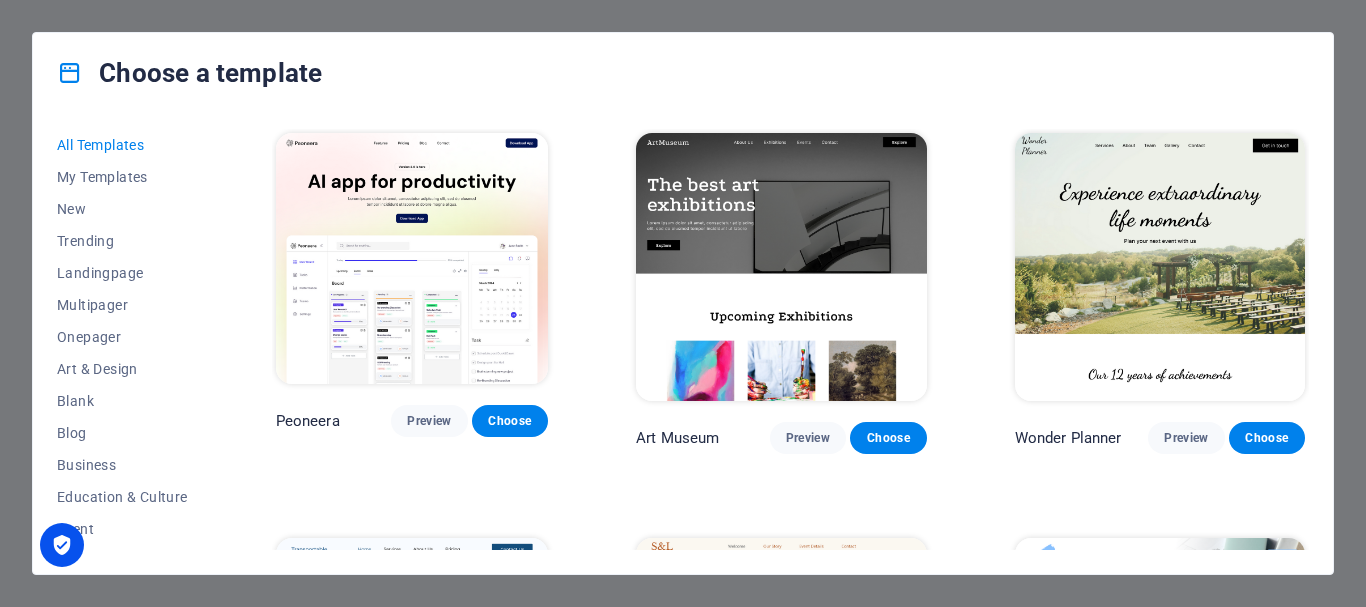 click at bounding box center (781, 267) 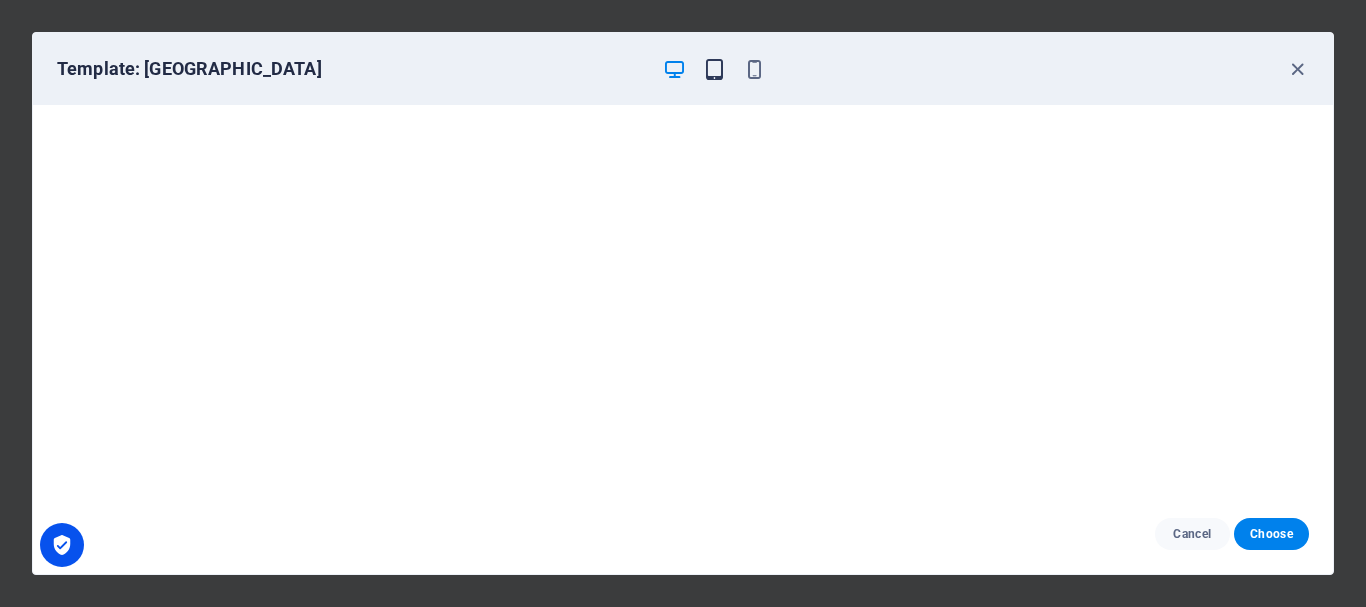 click at bounding box center (714, 69) 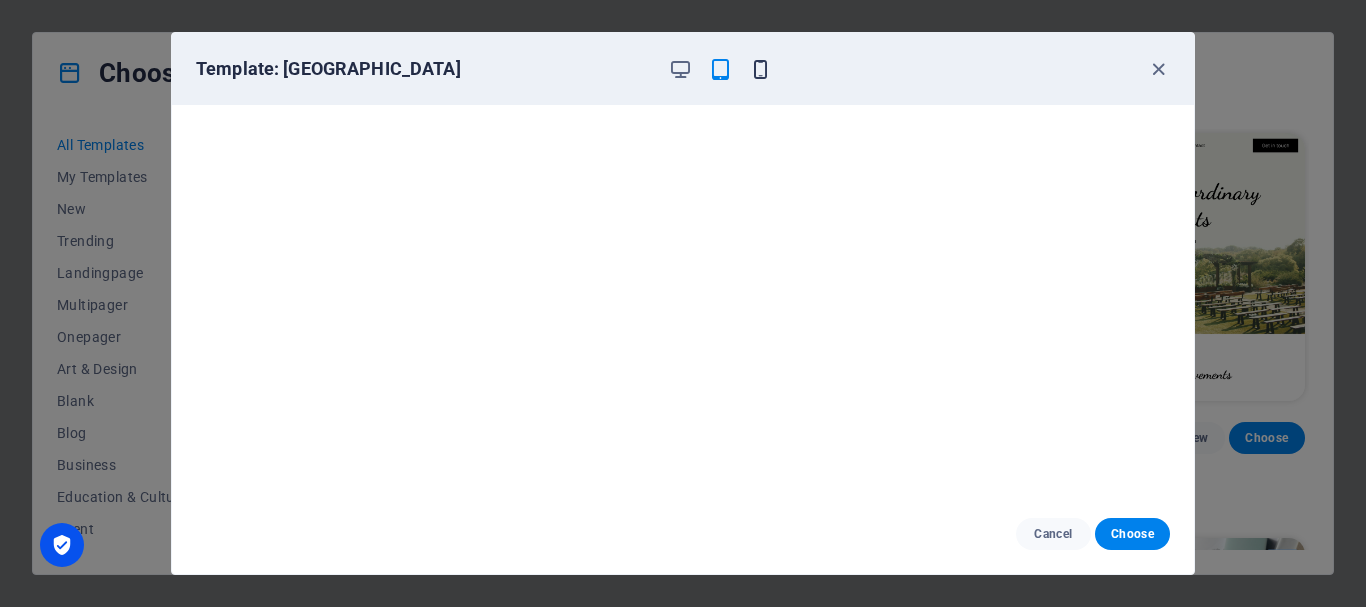 click at bounding box center [760, 69] 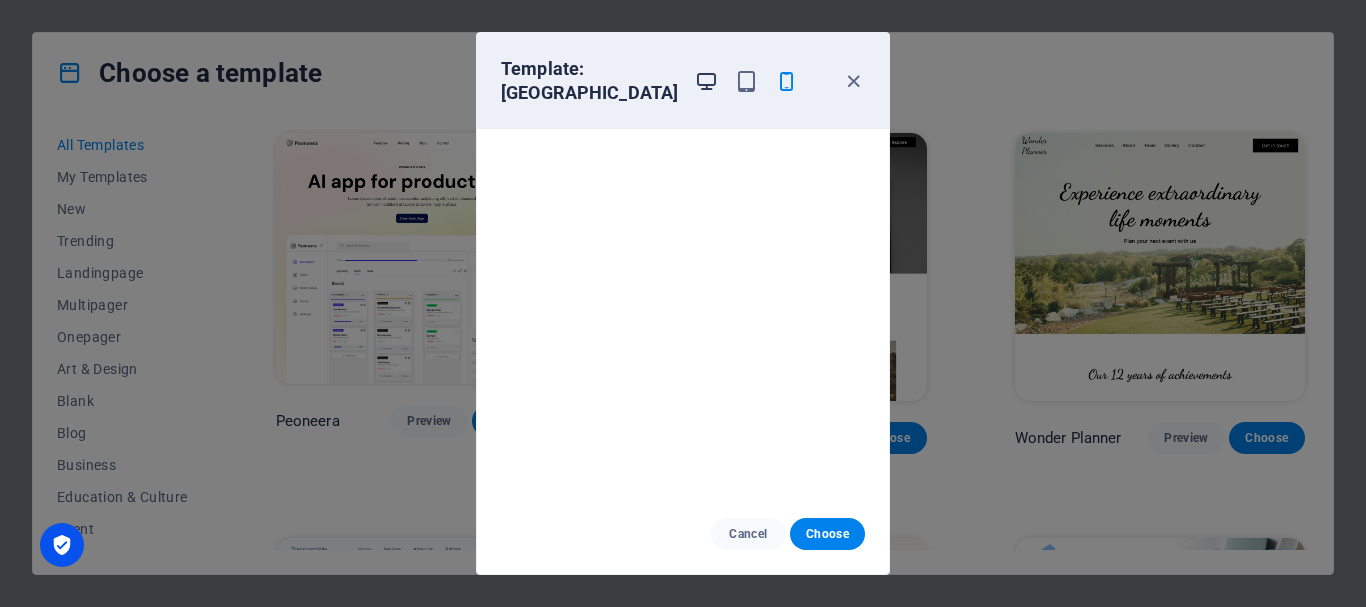click at bounding box center (706, 81) 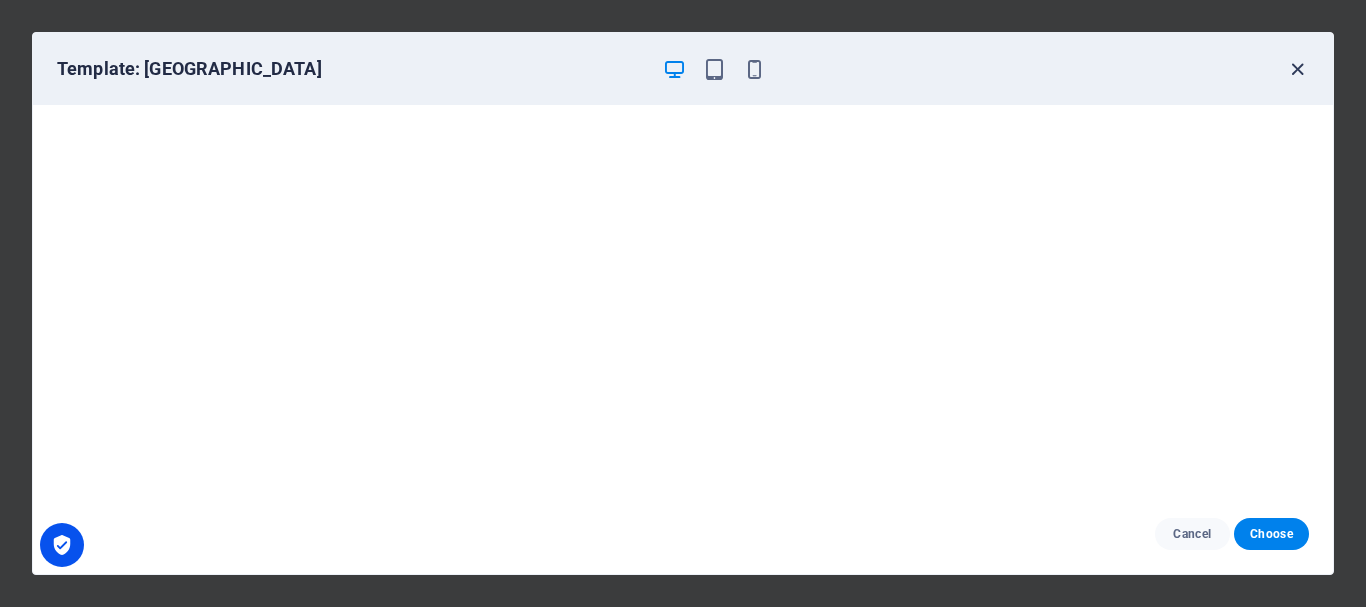 click at bounding box center [1297, 69] 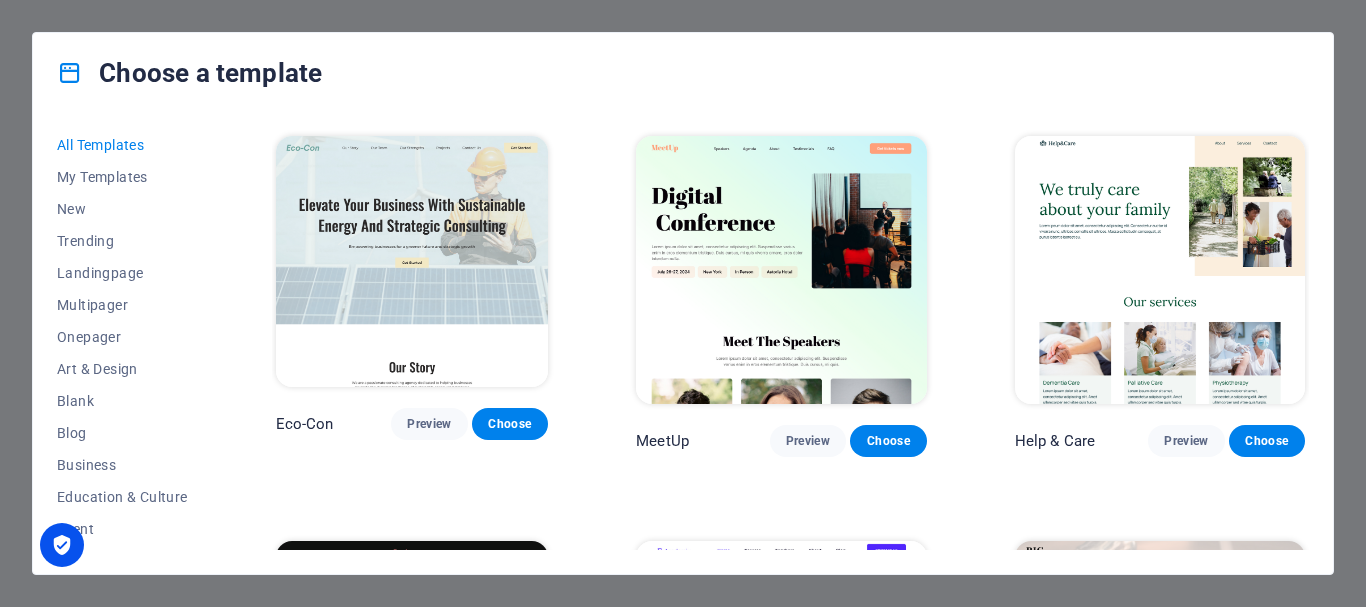 scroll, scrollTop: 747, scrollLeft: 0, axis: vertical 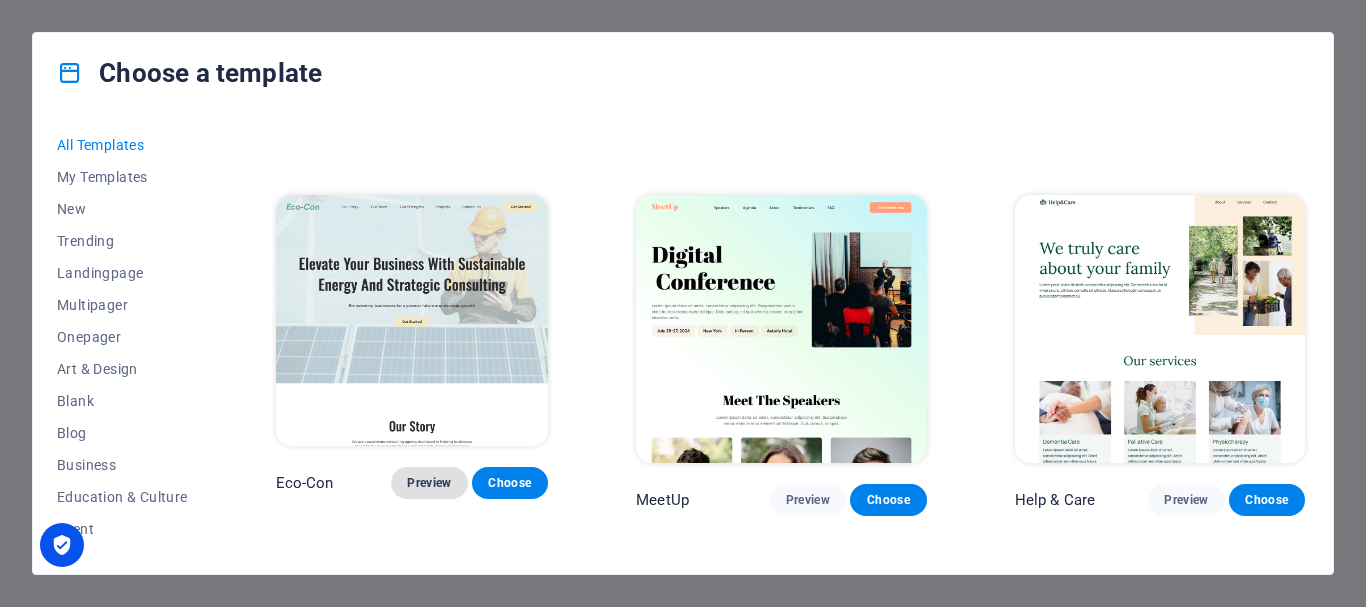 click on "Preview" at bounding box center (429, 483) 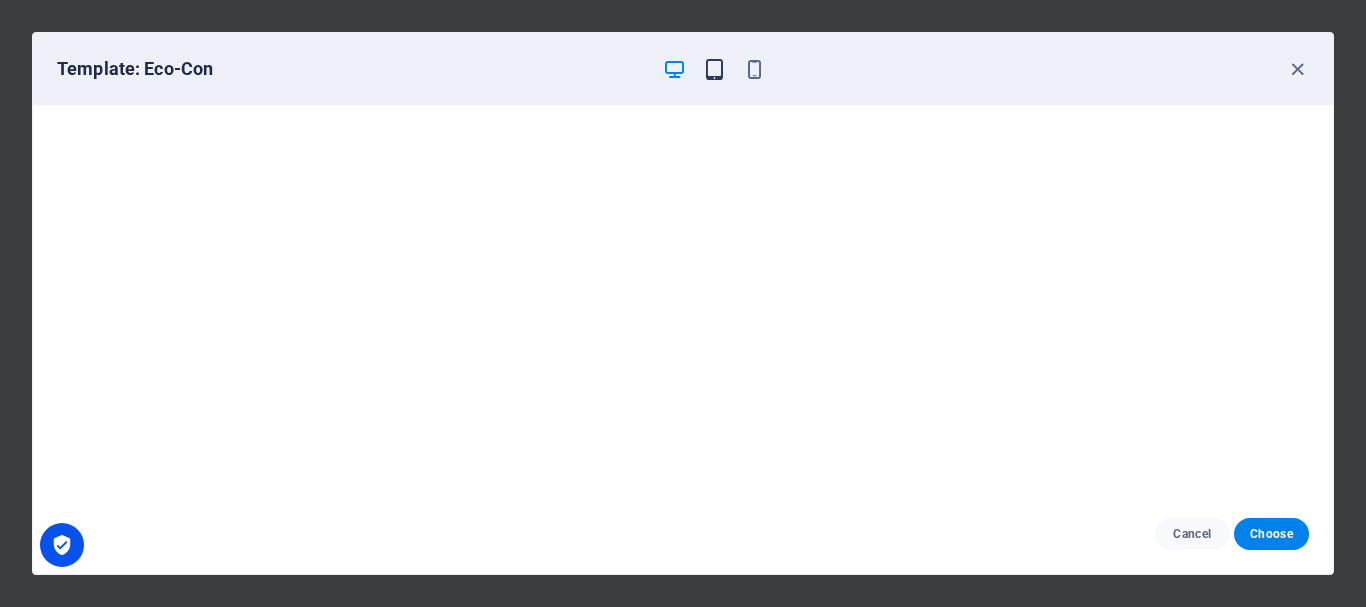 click at bounding box center (714, 69) 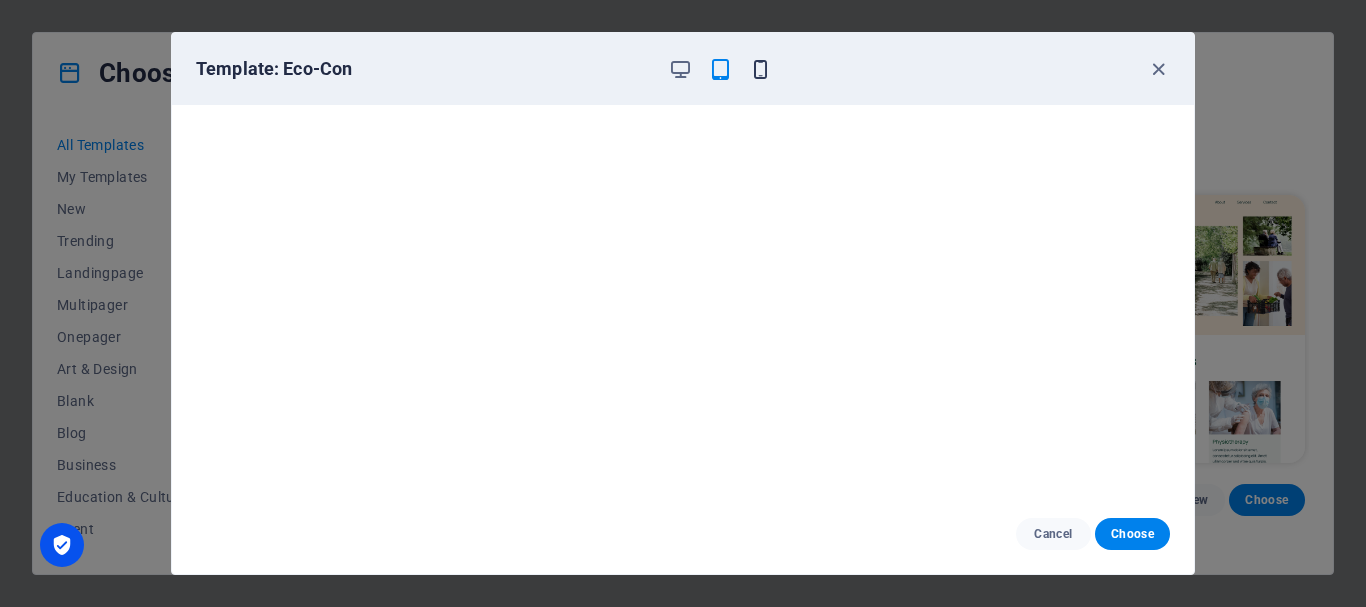 click at bounding box center [760, 69] 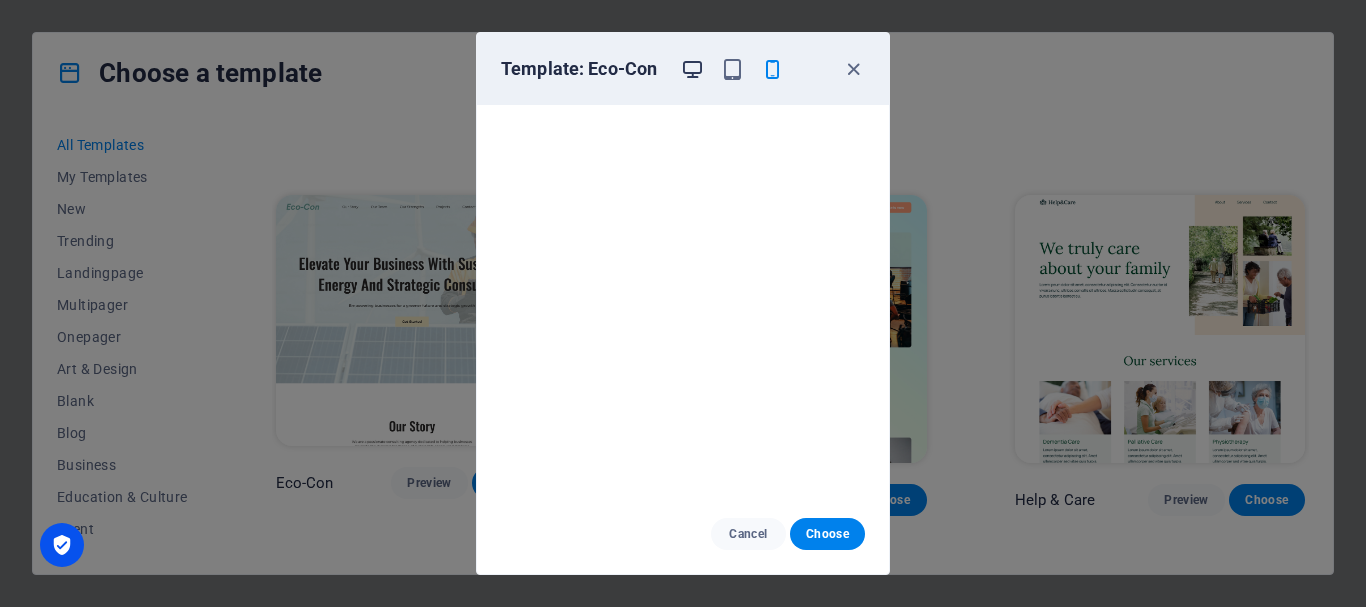 click at bounding box center [692, 69] 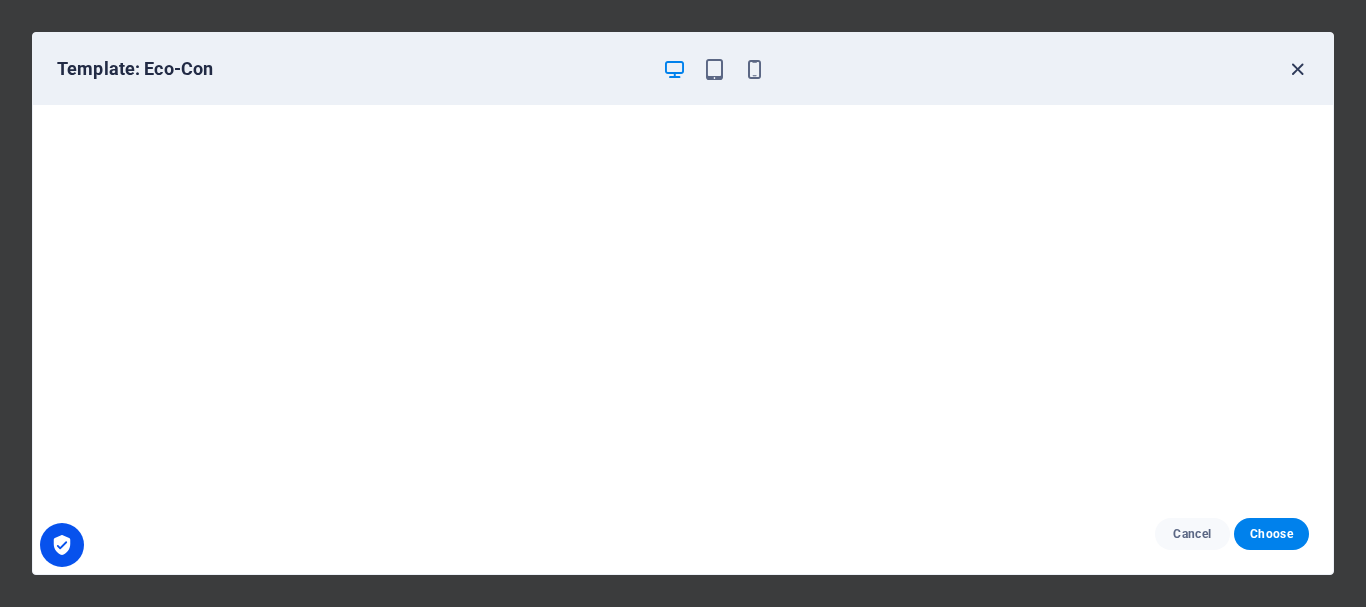 click at bounding box center [1297, 69] 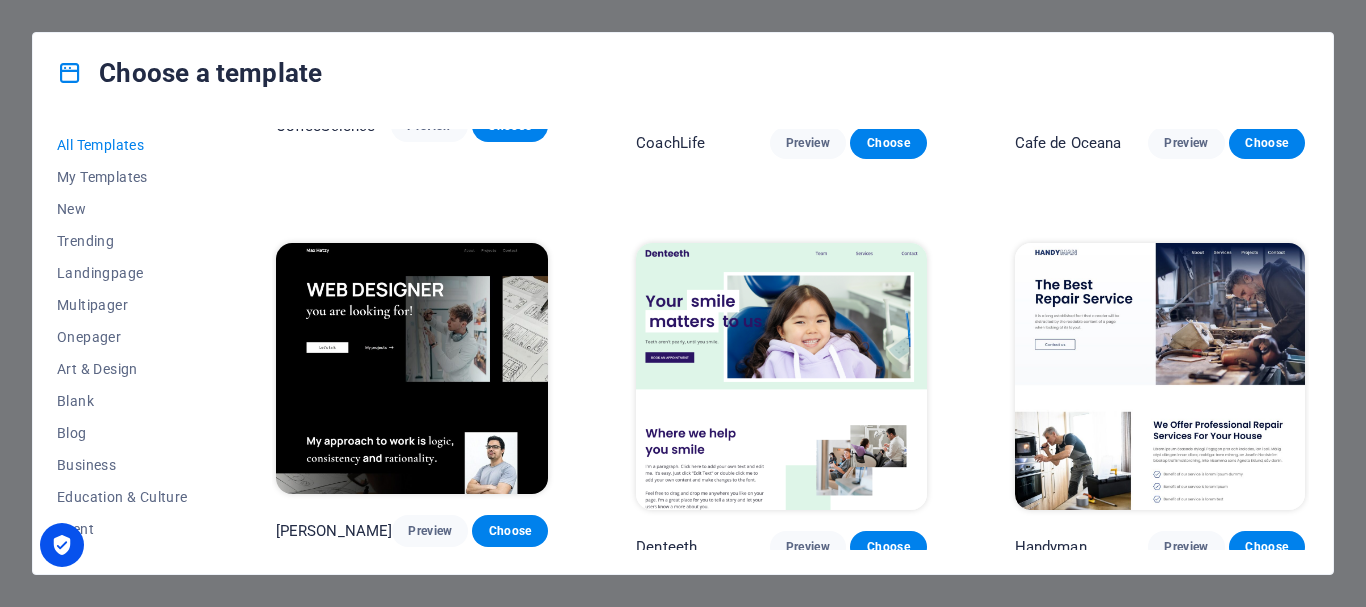 scroll, scrollTop: 4805, scrollLeft: 0, axis: vertical 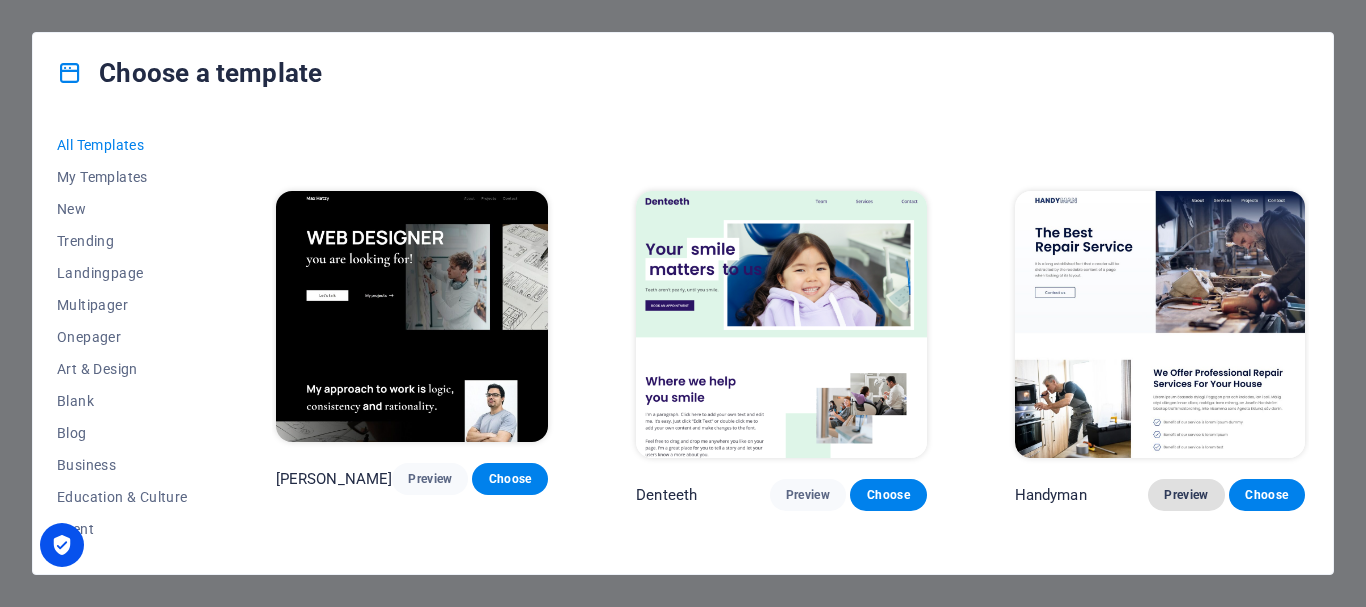 click on "Preview" at bounding box center (1186, 495) 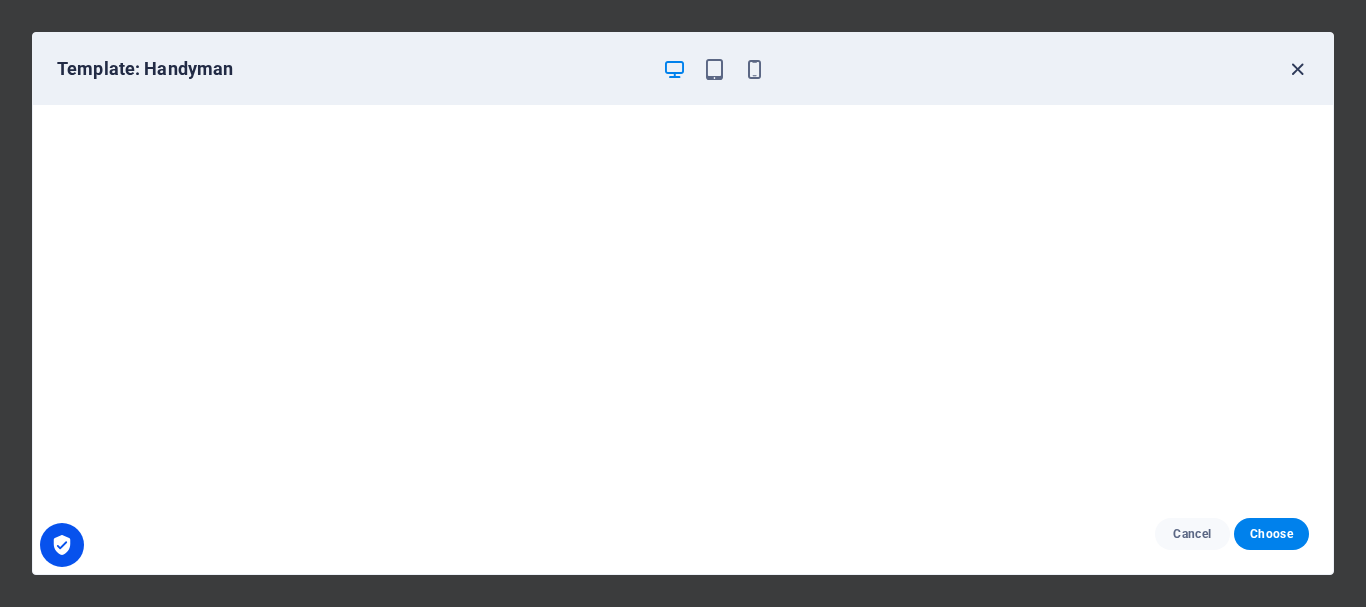 click at bounding box center (1297, 69) 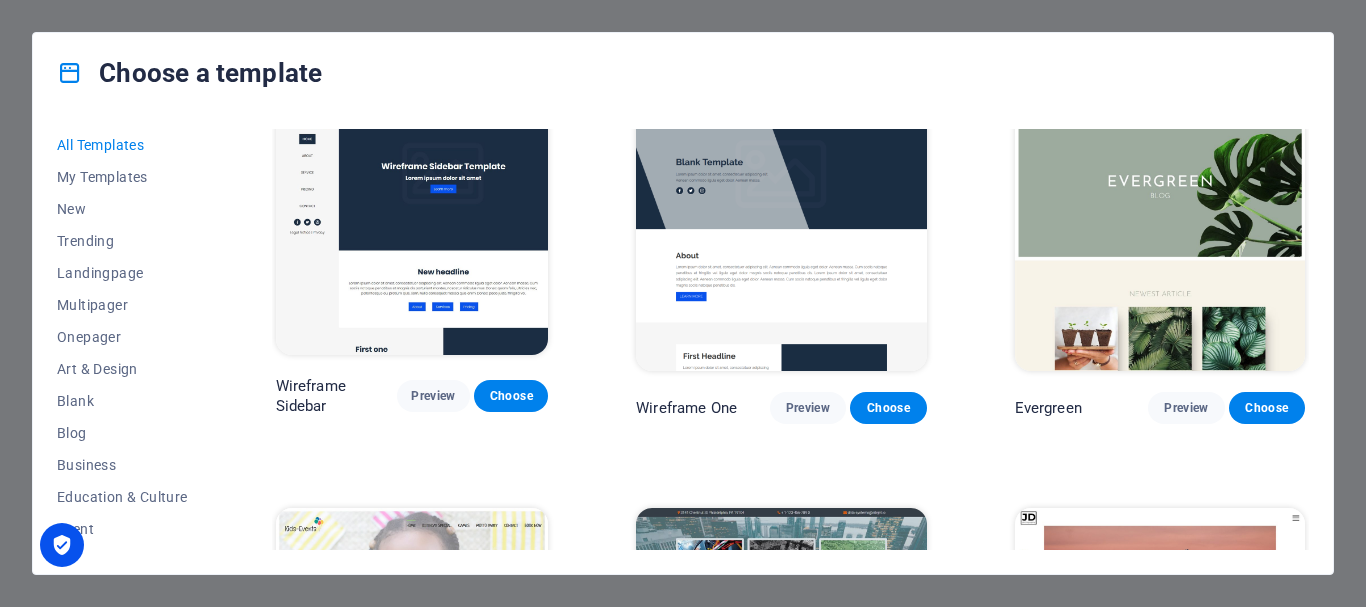 scroll, scrollTop: 6561, scrollLeft: 0, axis: vertical 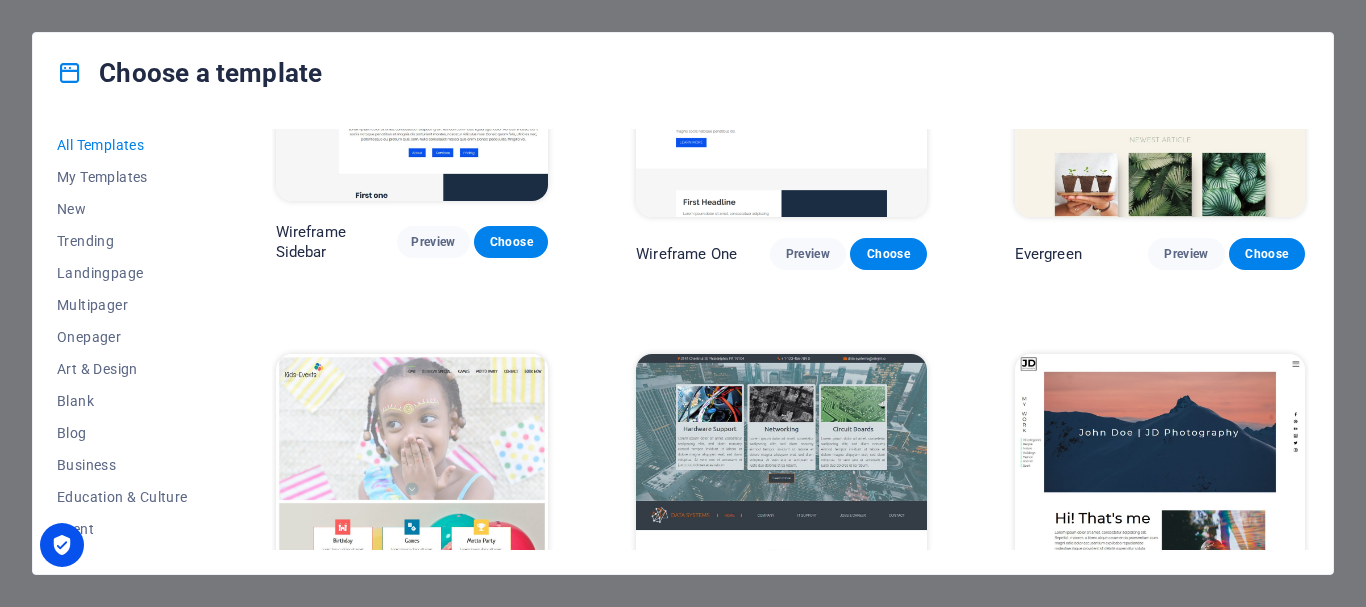 click on "Preview" at bounding box center (808, 659) 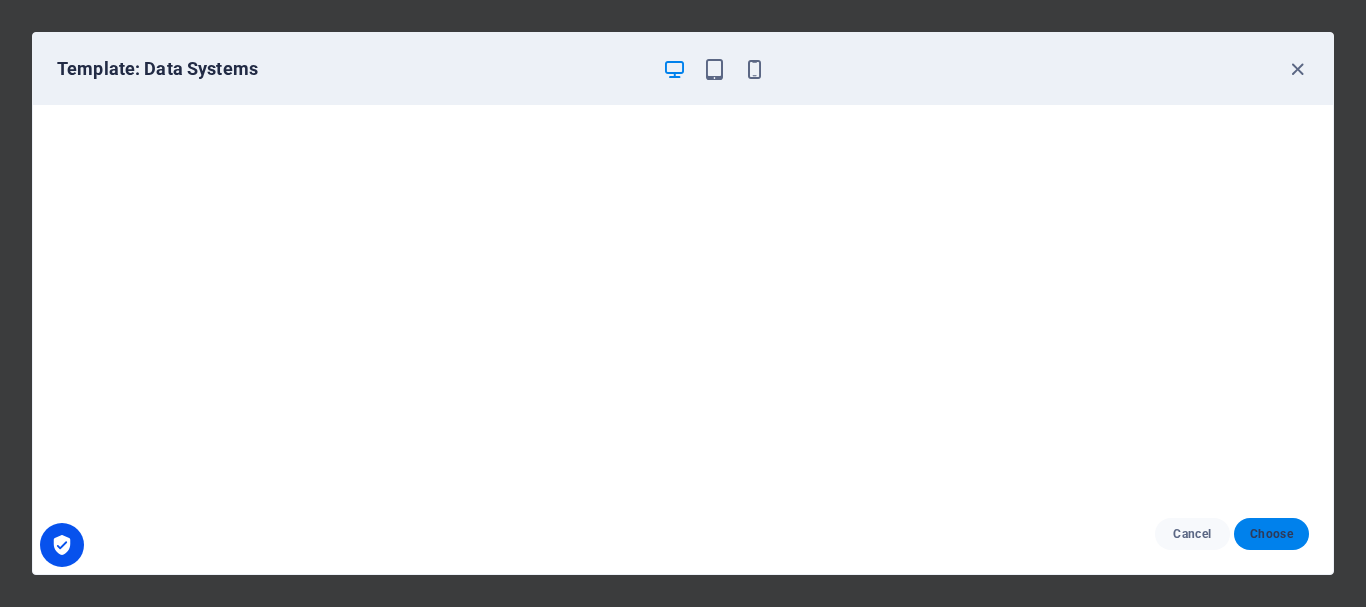 click on "Choose" at bounding box center [1271, 534] 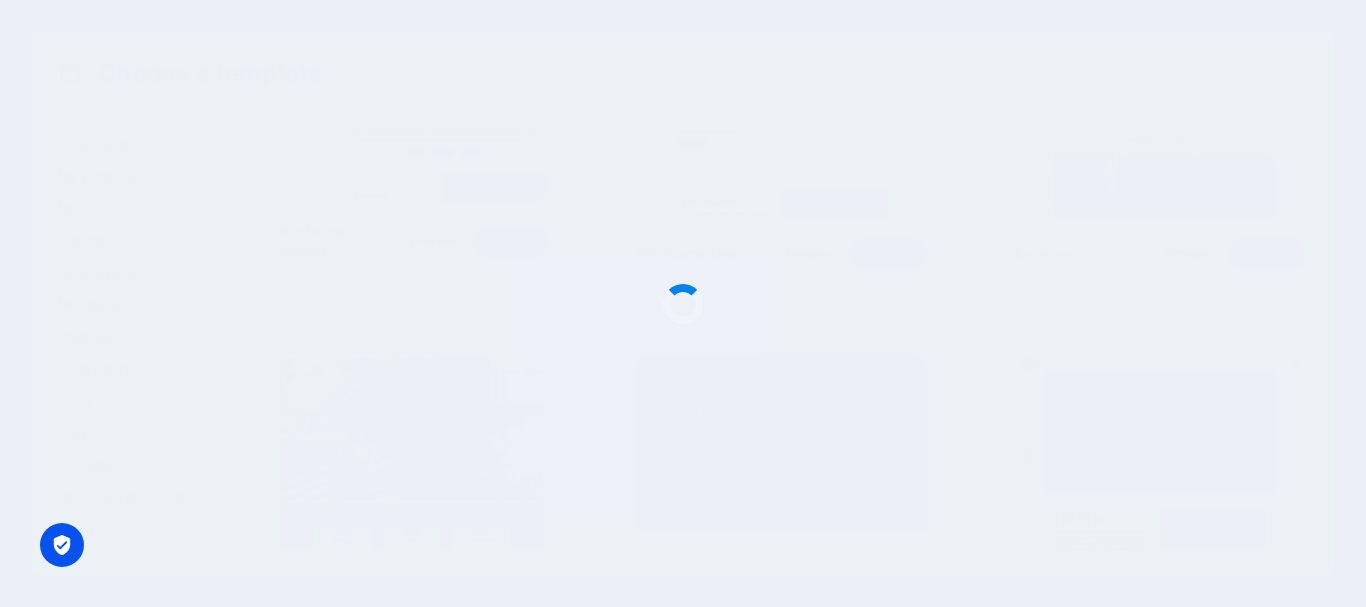 scroll, scrollTop: 6666, scrollLeft: 0, axis: vertical 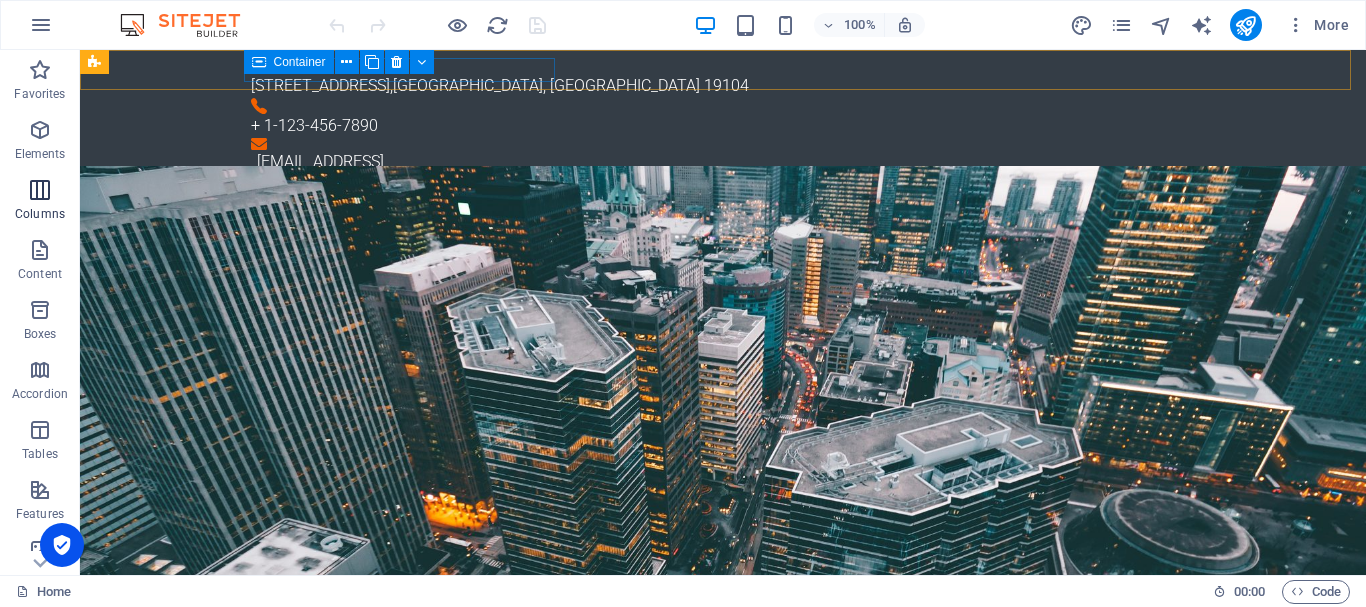 click at bounding box center [40, 190] 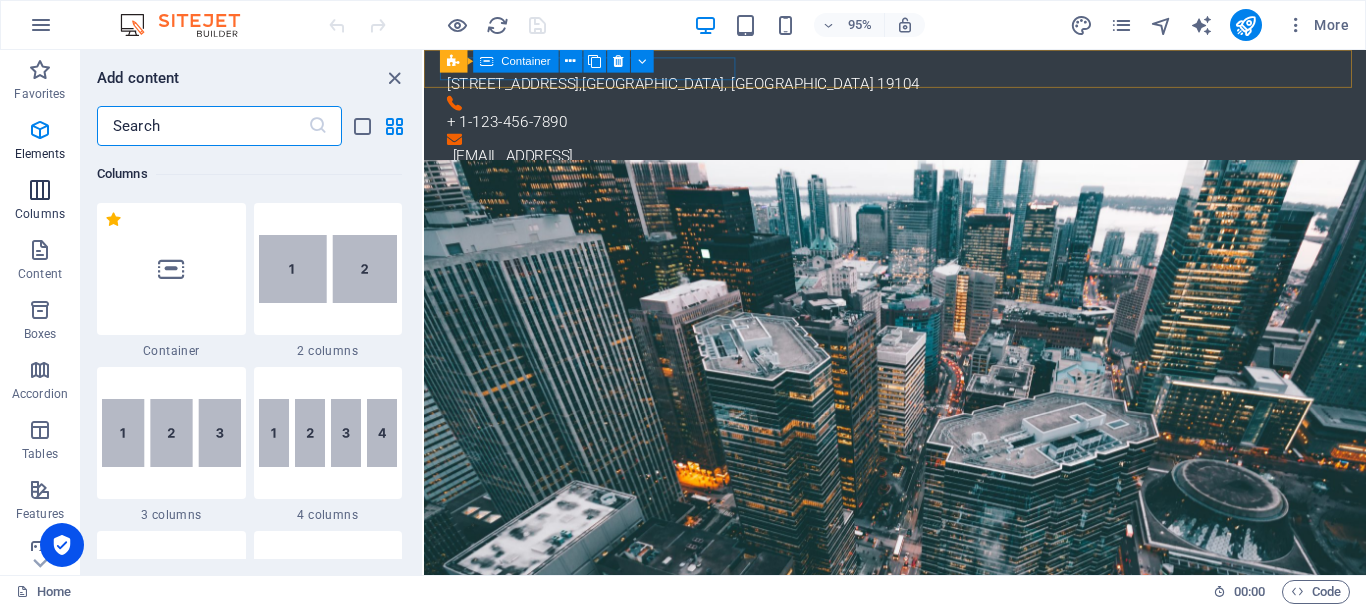 scroll, scrollTop: 990, scrollLeft: 0, axis: vertical 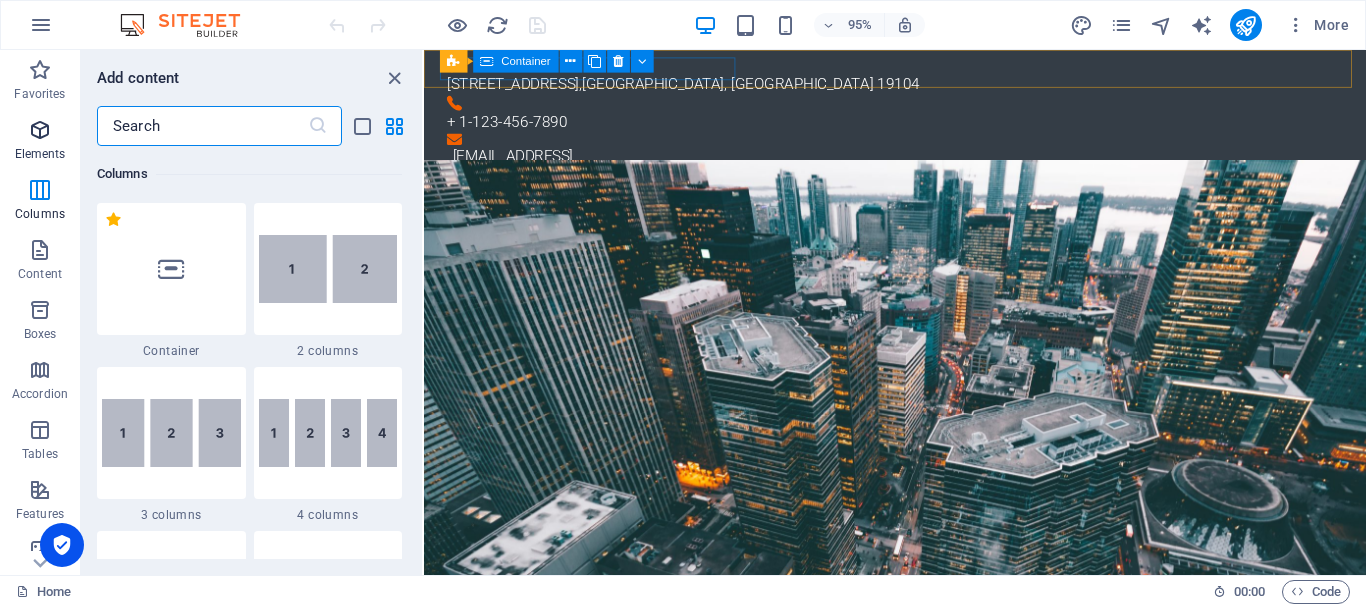 click at bounding box center (40, 130) 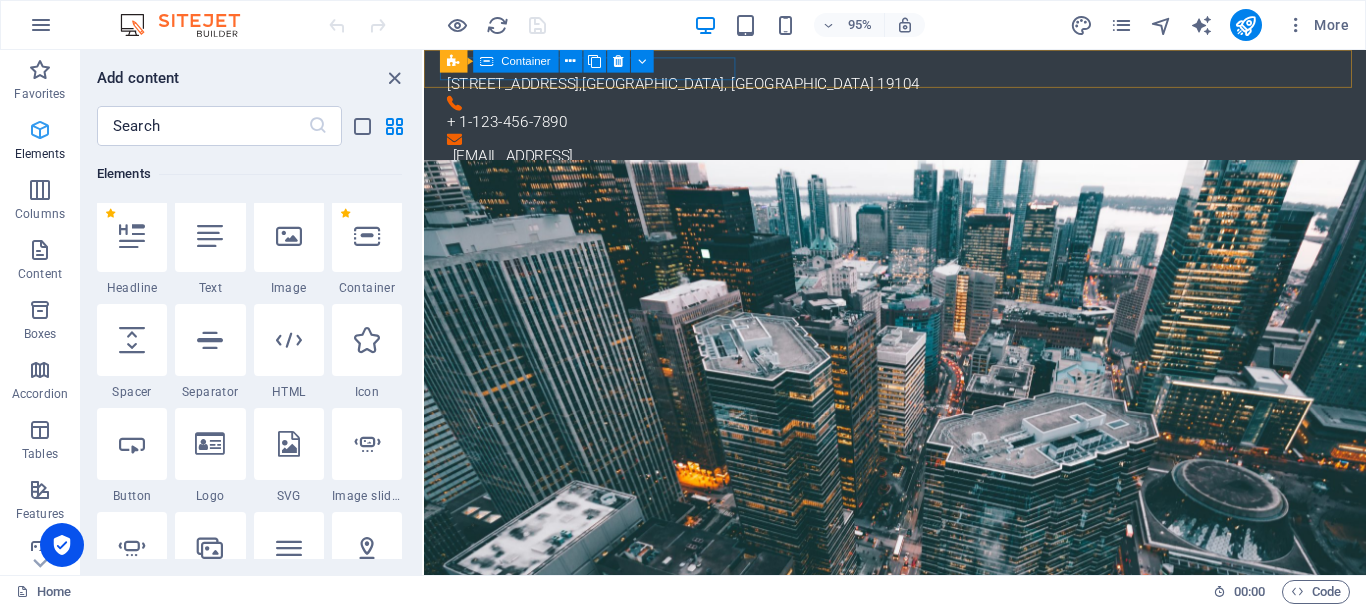 scroll, scrollTop: 213, scrollLeft: 0, axis: vertical 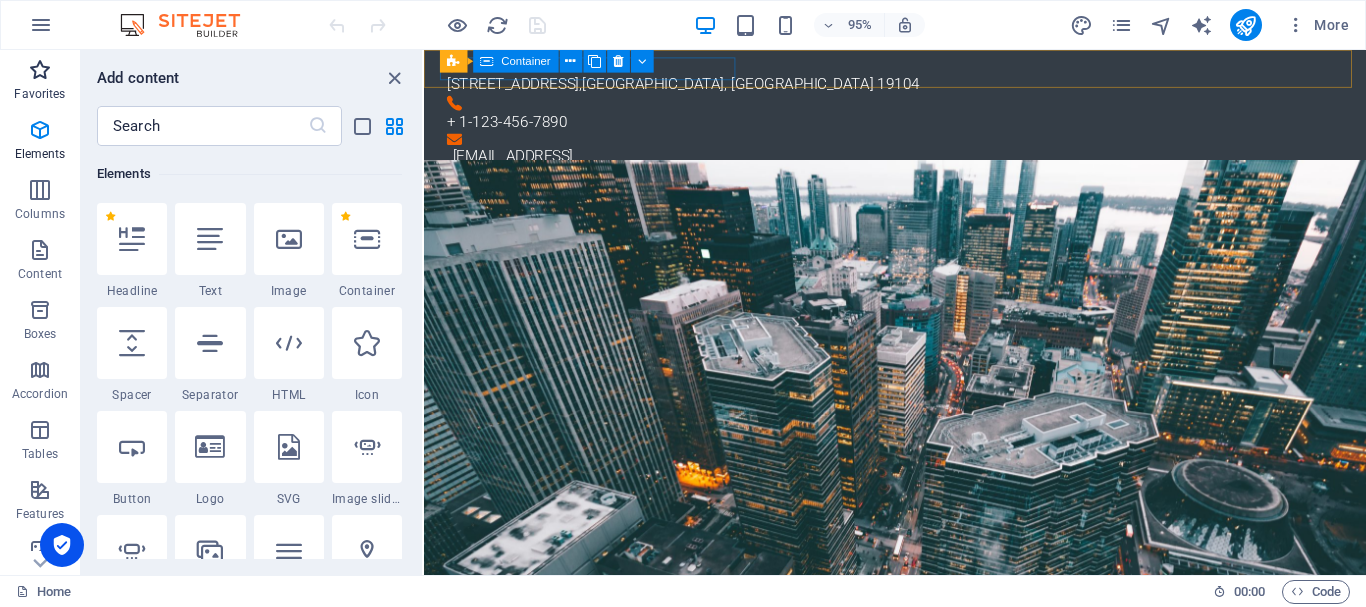 click on "Favorites" at bounding box center (40, 82) 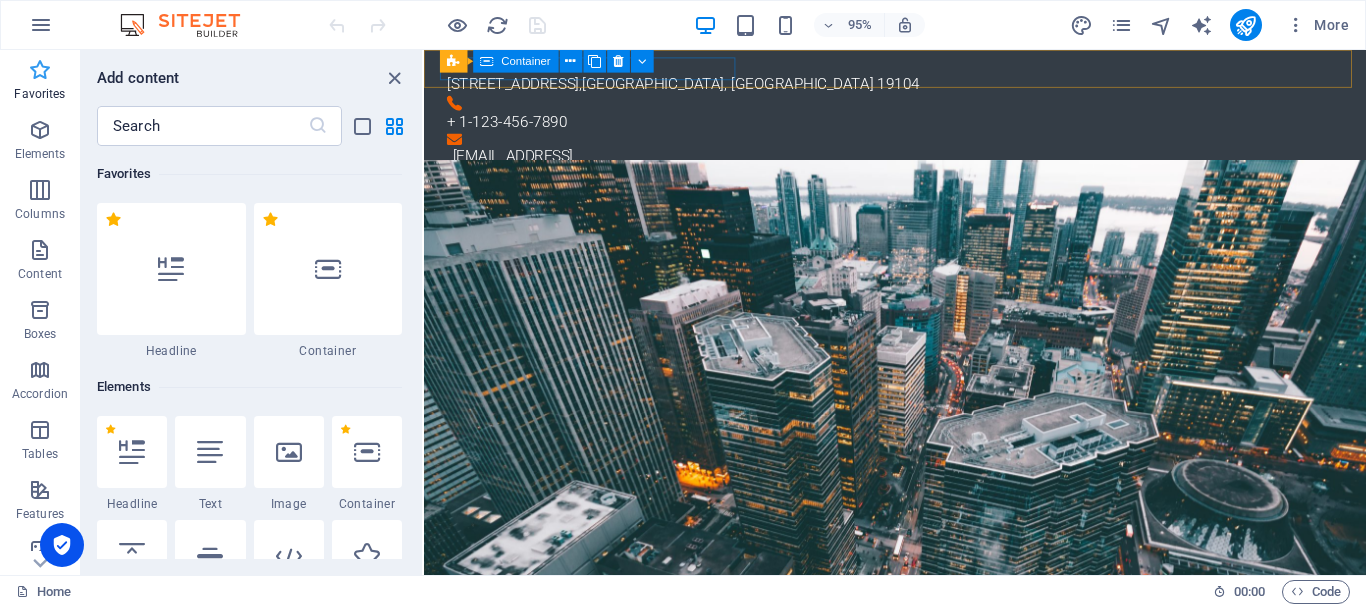 scroll, scrollTop: 0, scrollLeft: 0, axis: both 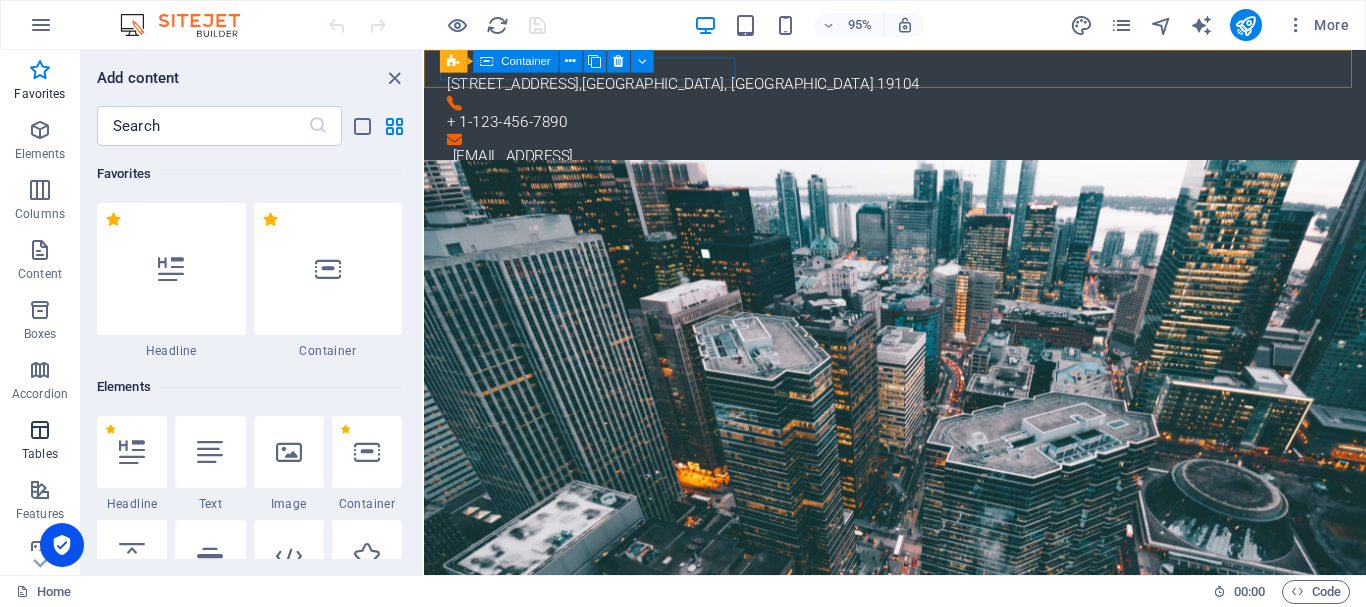 click on "Tables" at bounding box center [40, 454] 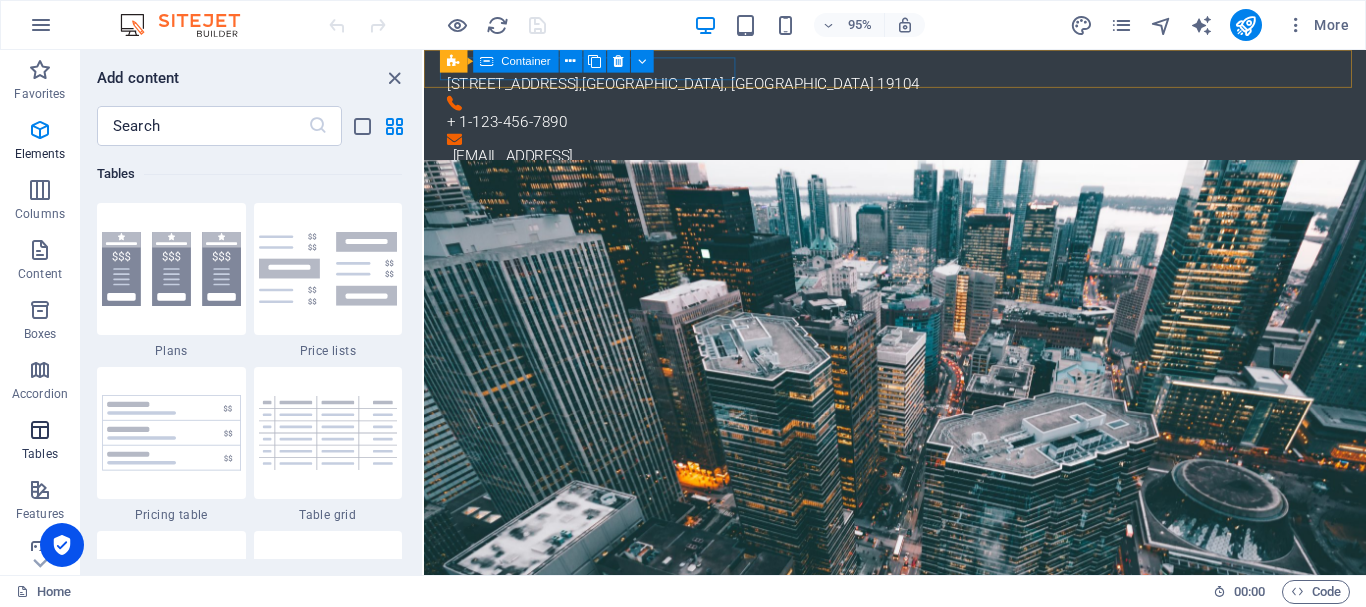 scroll, scrollTop: 6762, scrollLeft: 0, axis: vertical 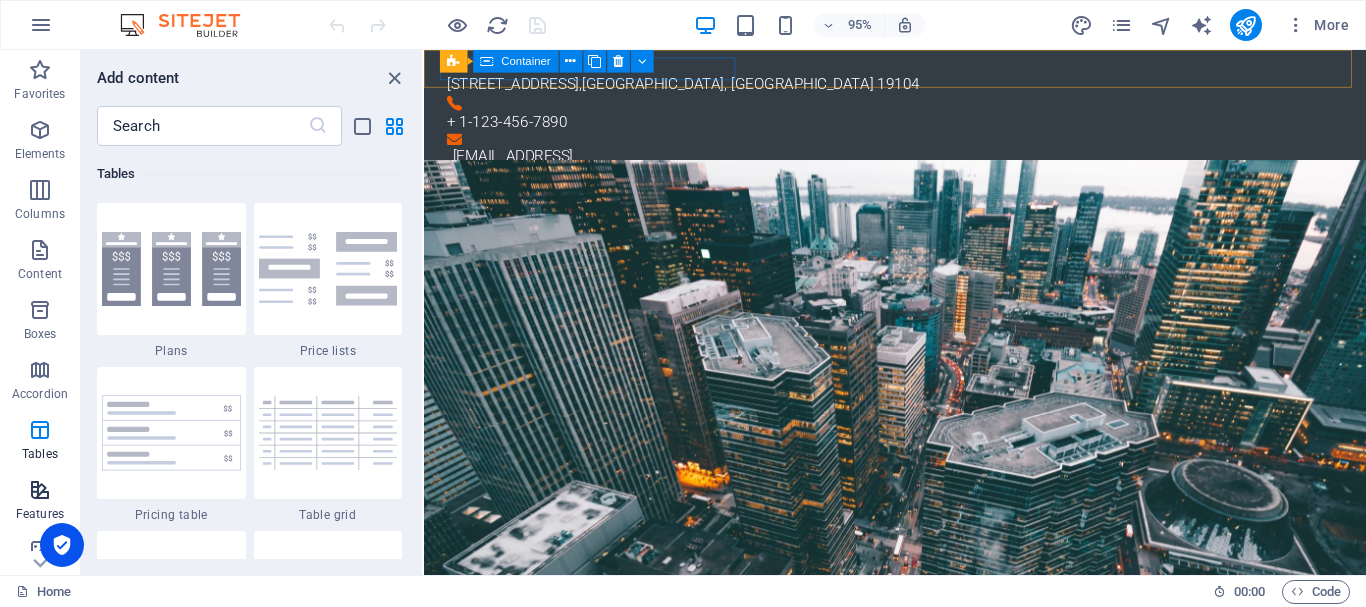 click at bounding box center [40, 490] 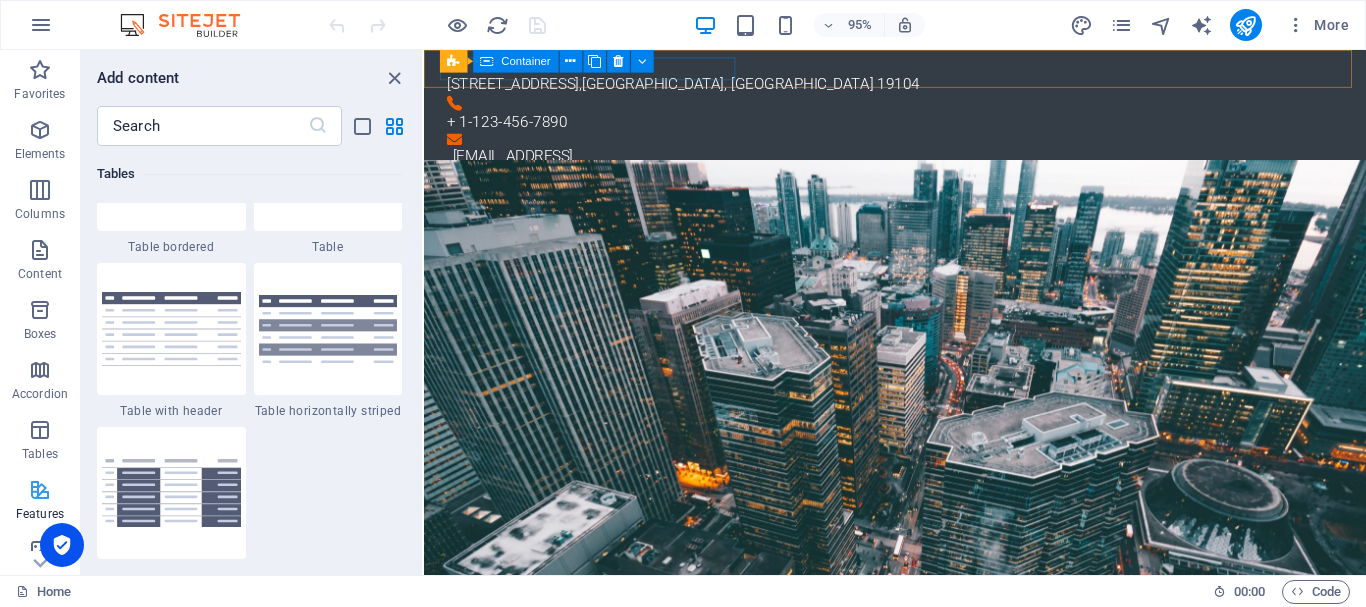 scroll, scrollTop: 7631, scrollLeft: 0, axis: vertical 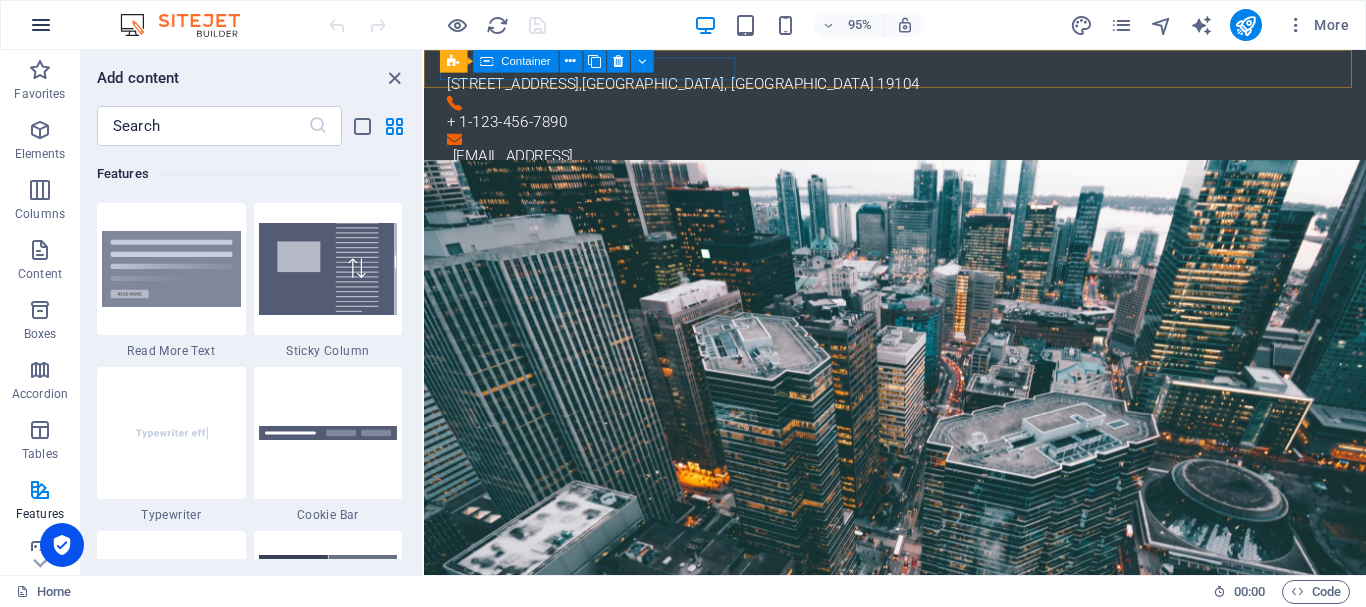 click at bounding box center (41, 25) 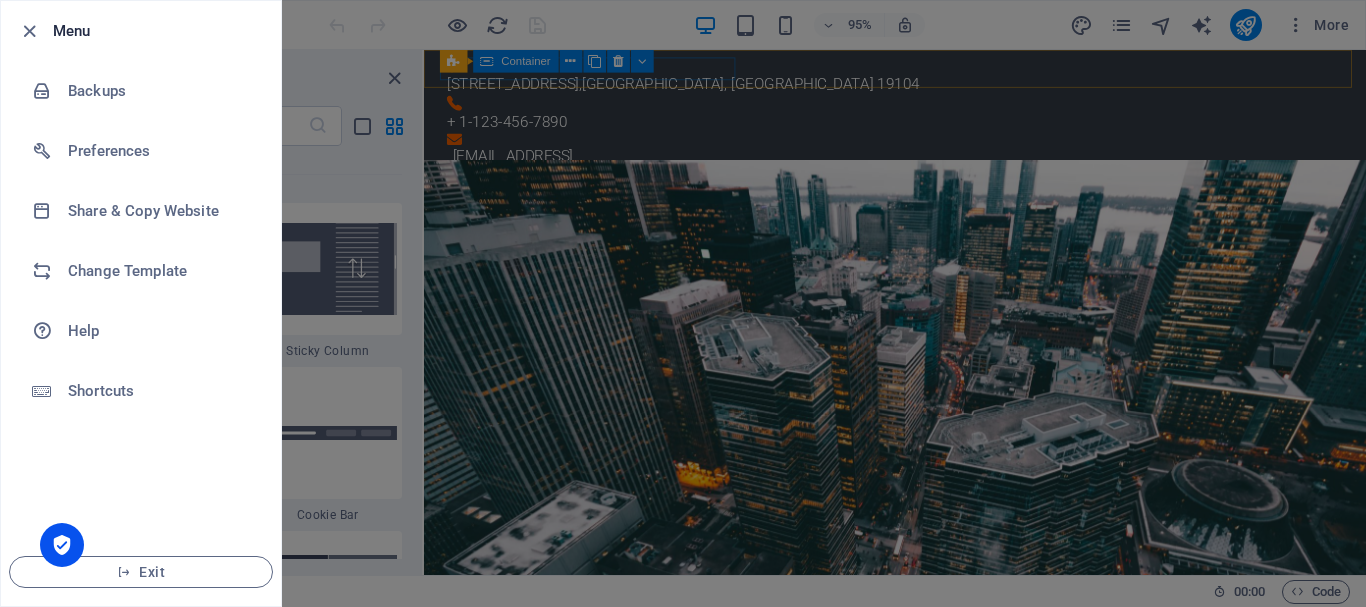click at bounding box center [683, 303] 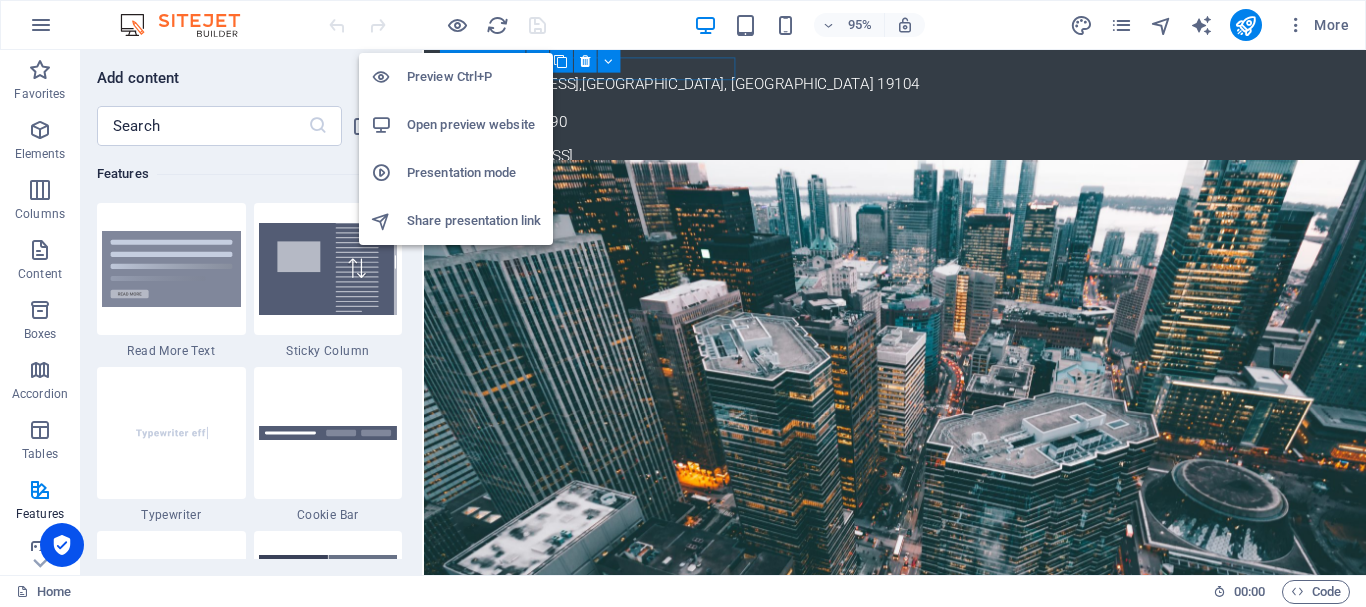 click on "Open preview website" at bounding box center (474, 125) 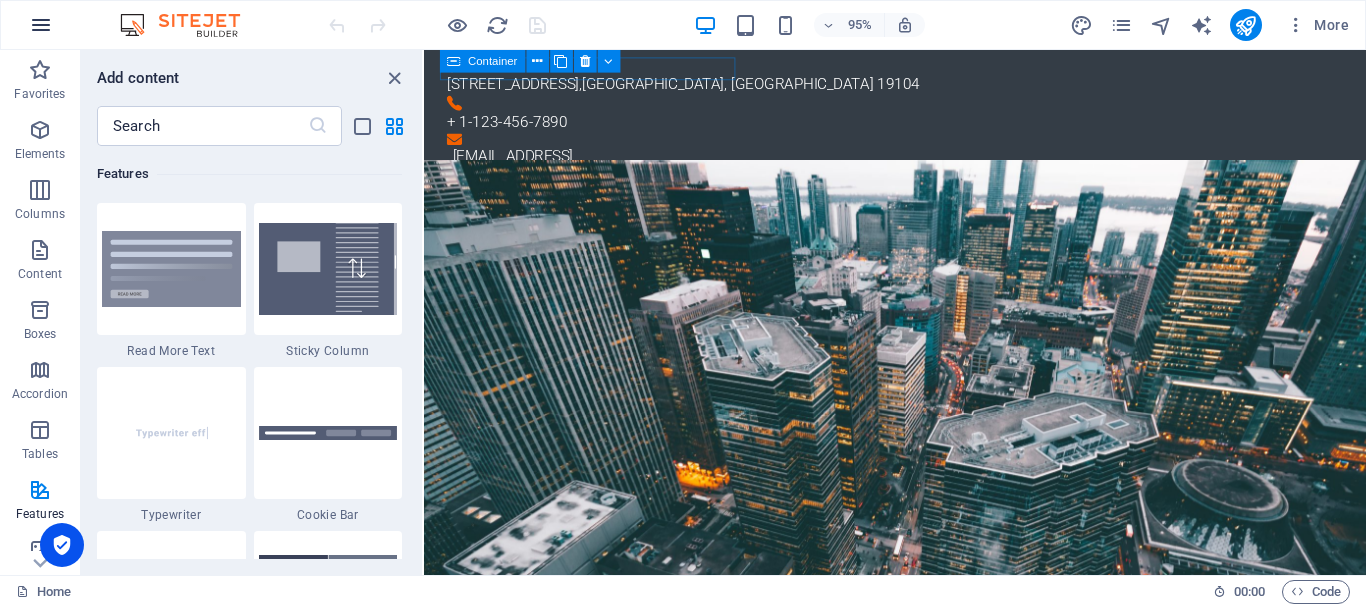 click at bounding box center [41, 25] 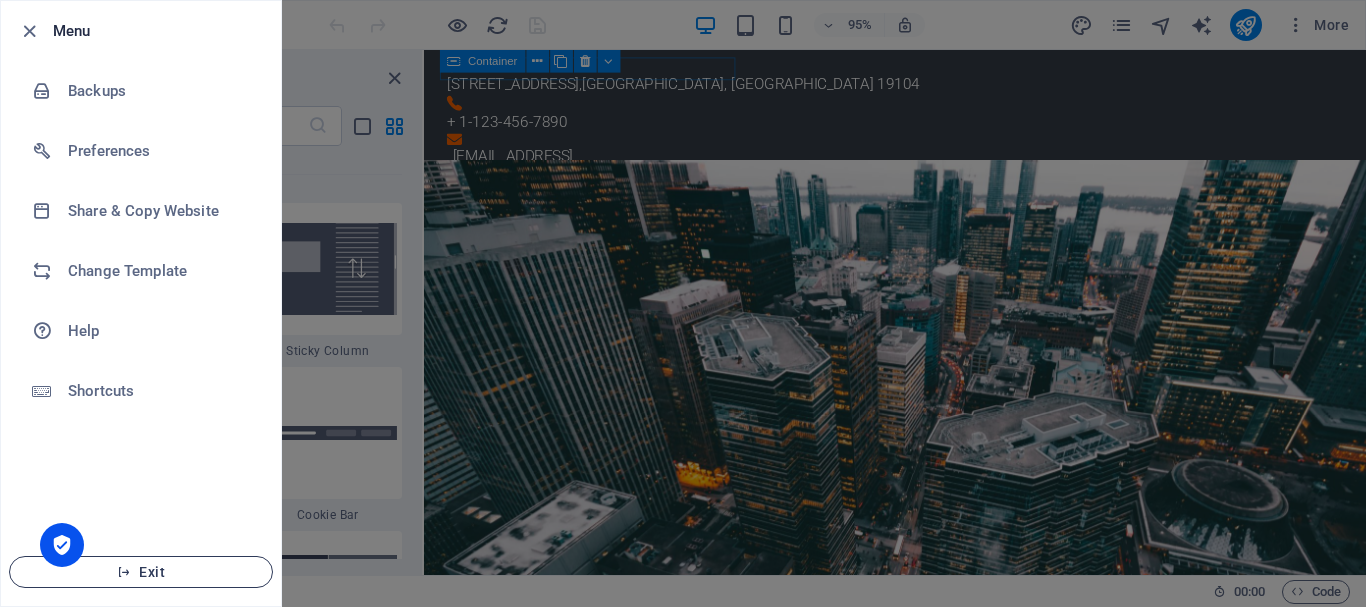 click on "Exit" at bounding box center (141, 572) 